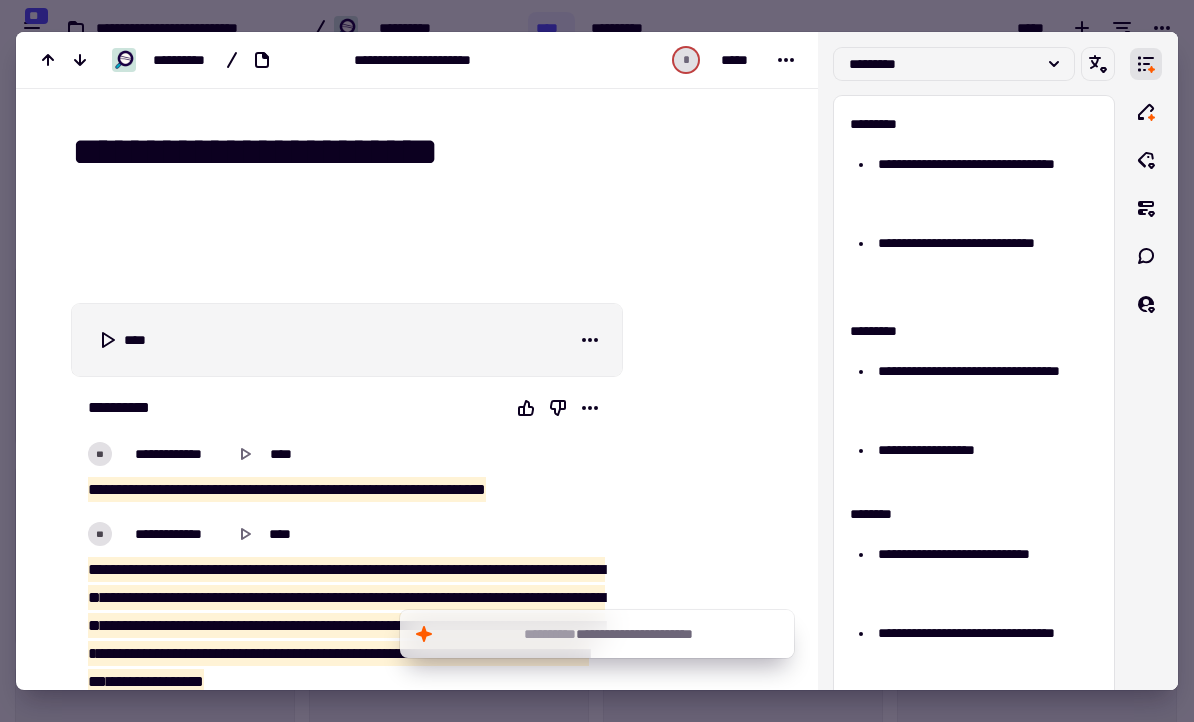 scroll, scrollTop: 0, scrollLeft: 0, axis: both 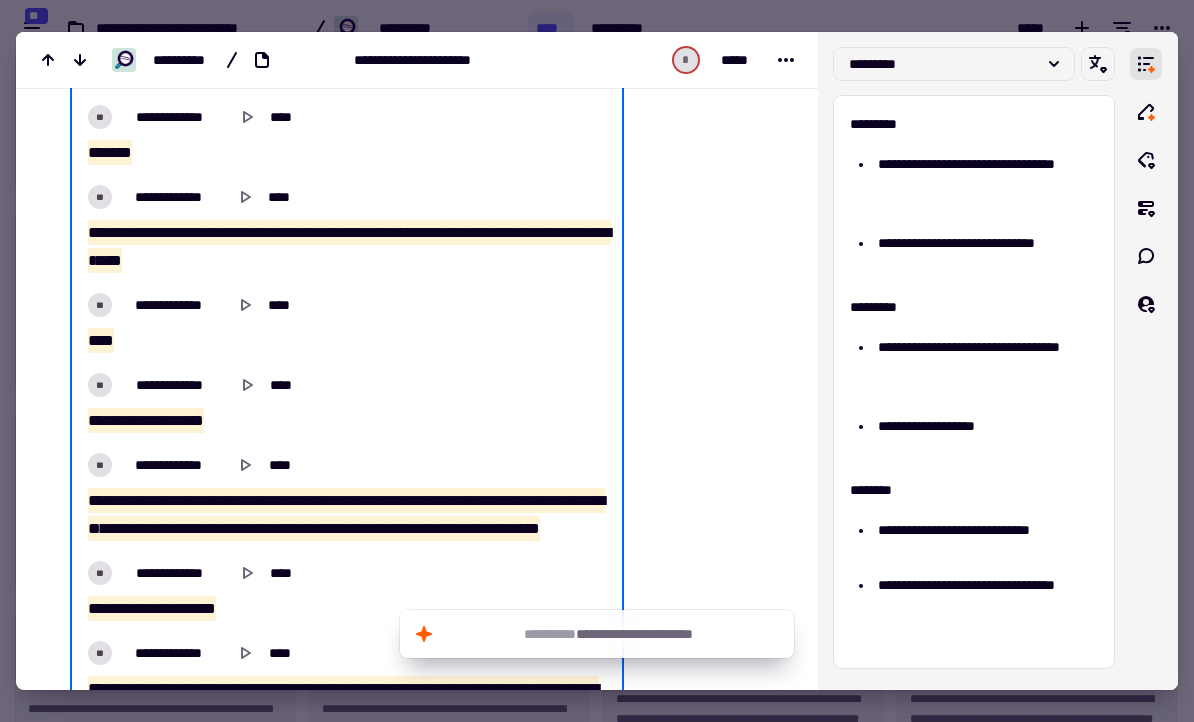 click at bounding box center [597, 361] 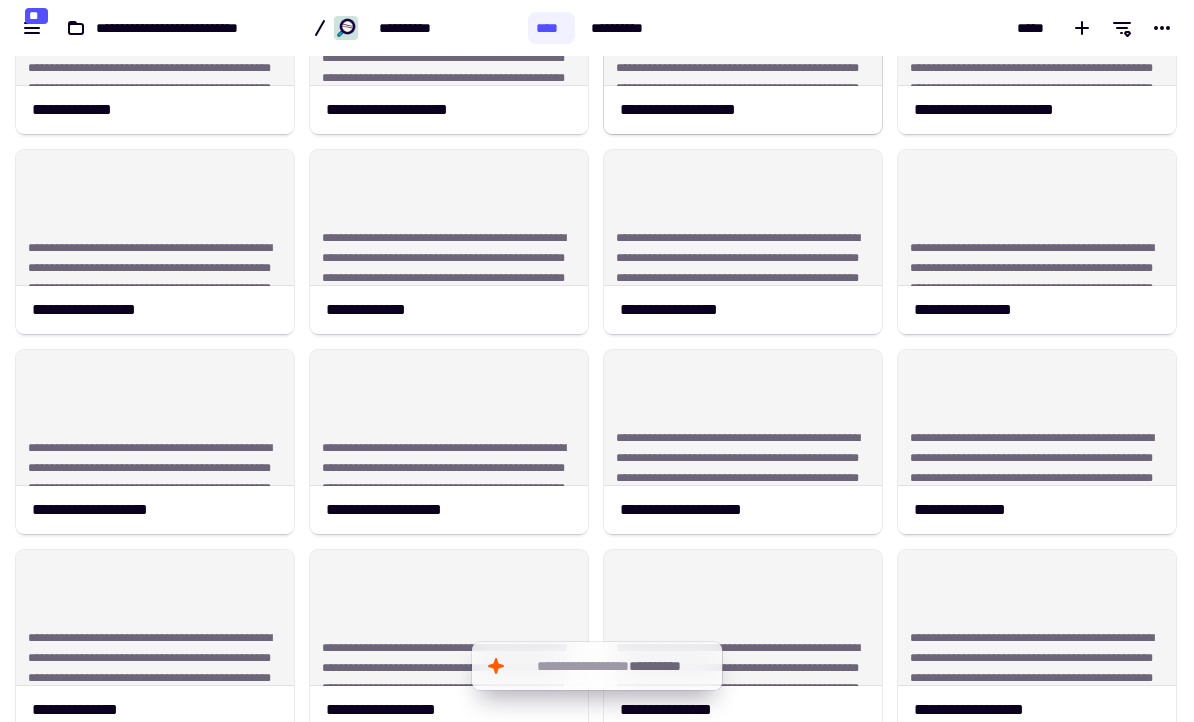 scroll, scrollTop: 616, scrollLeft: 0, axis: vertical 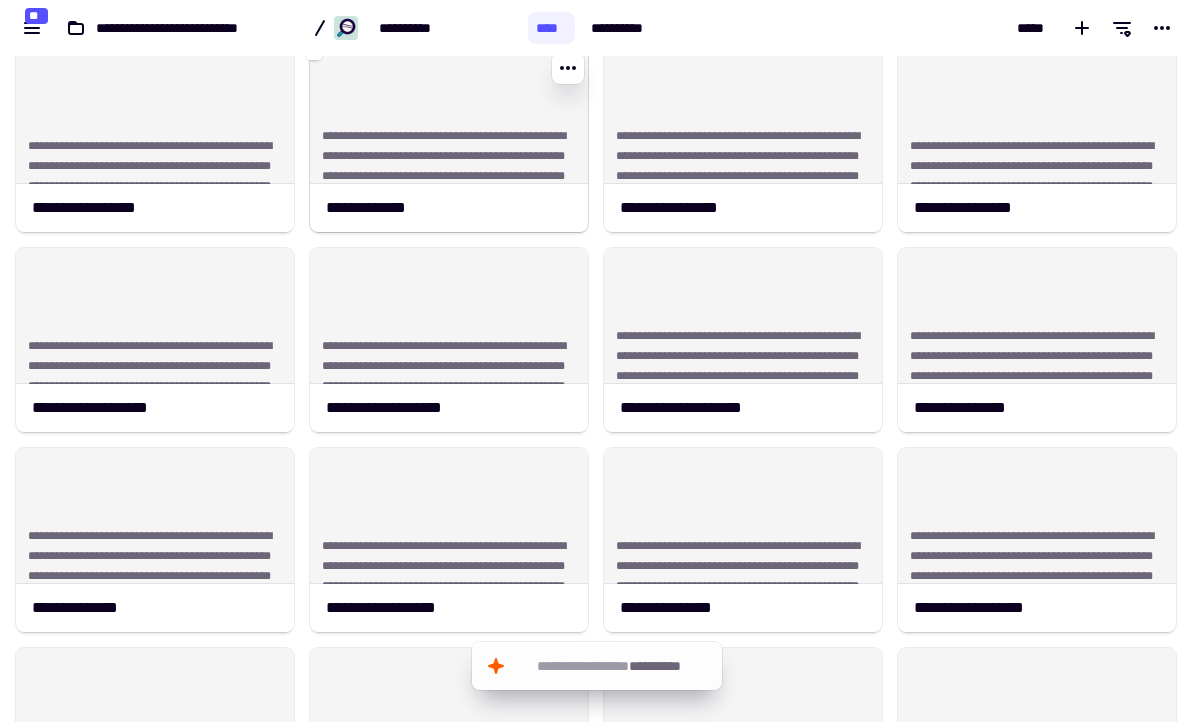 click on "**********" 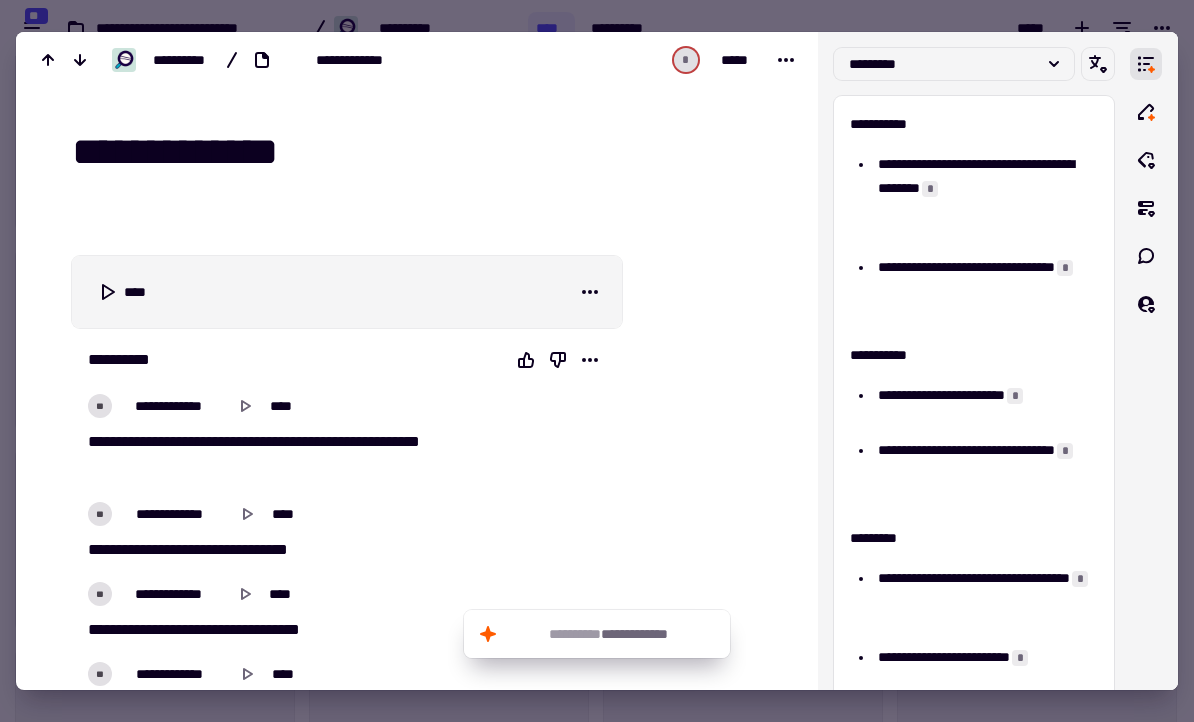 click on "*" at bounding box center [224, 441] 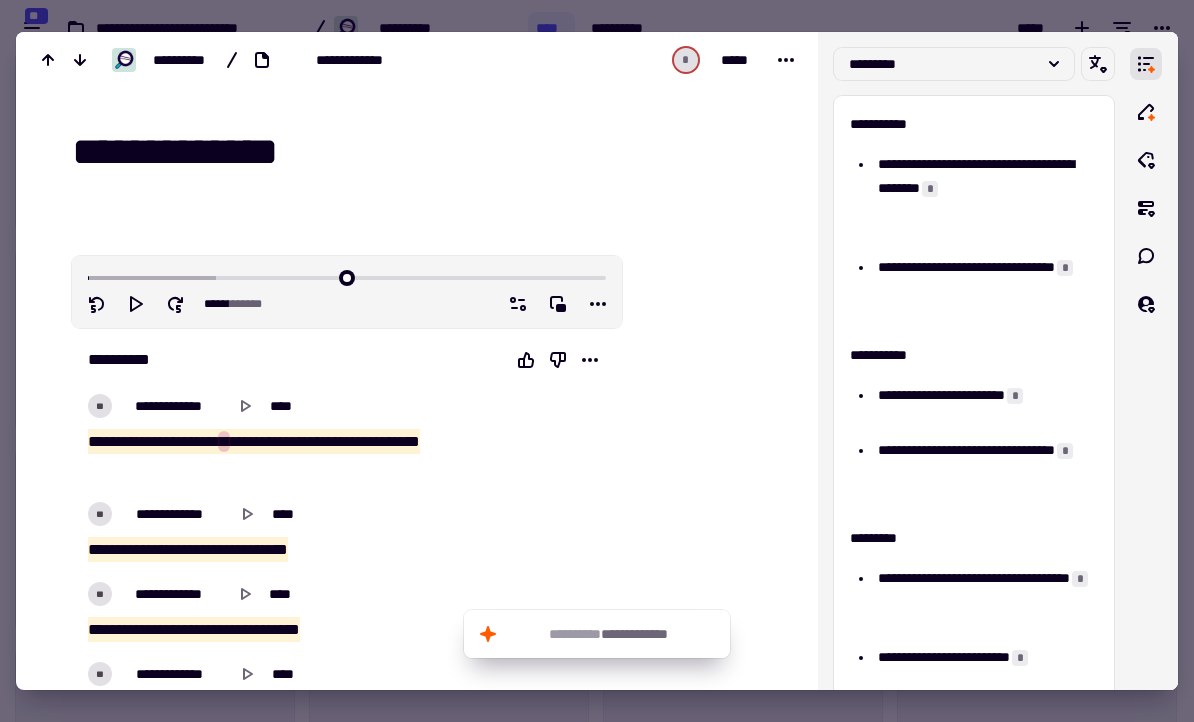 type on "****" 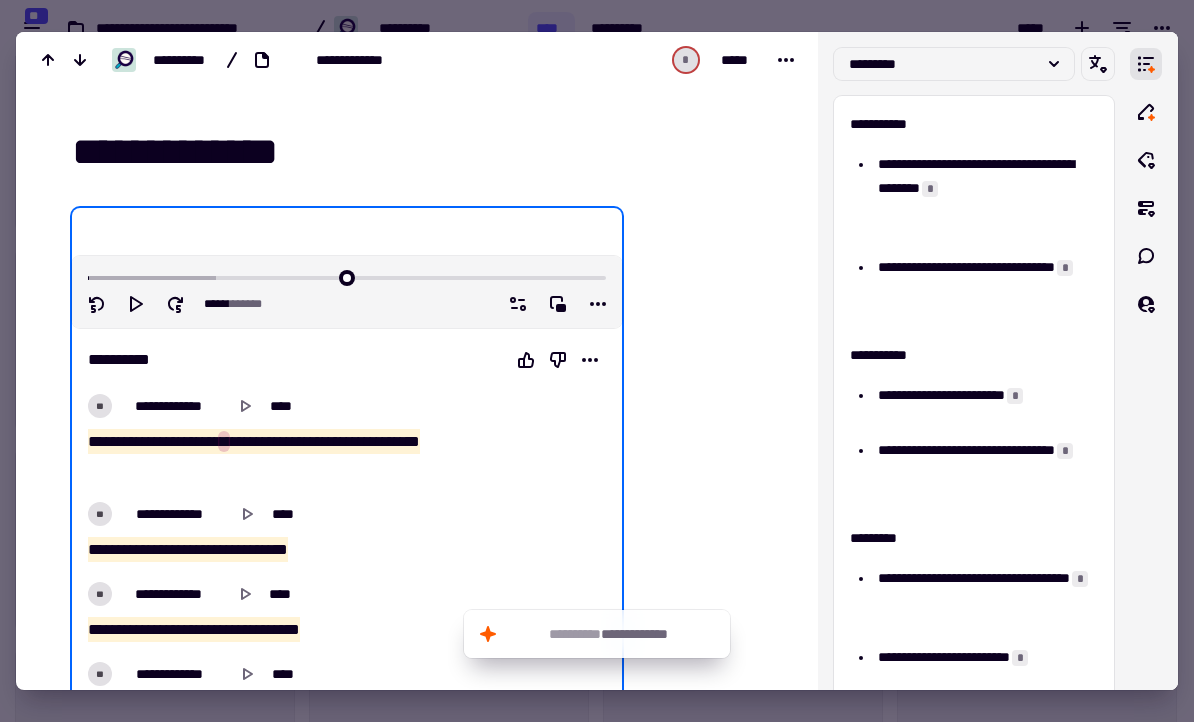click at bounding box center [597, 361] 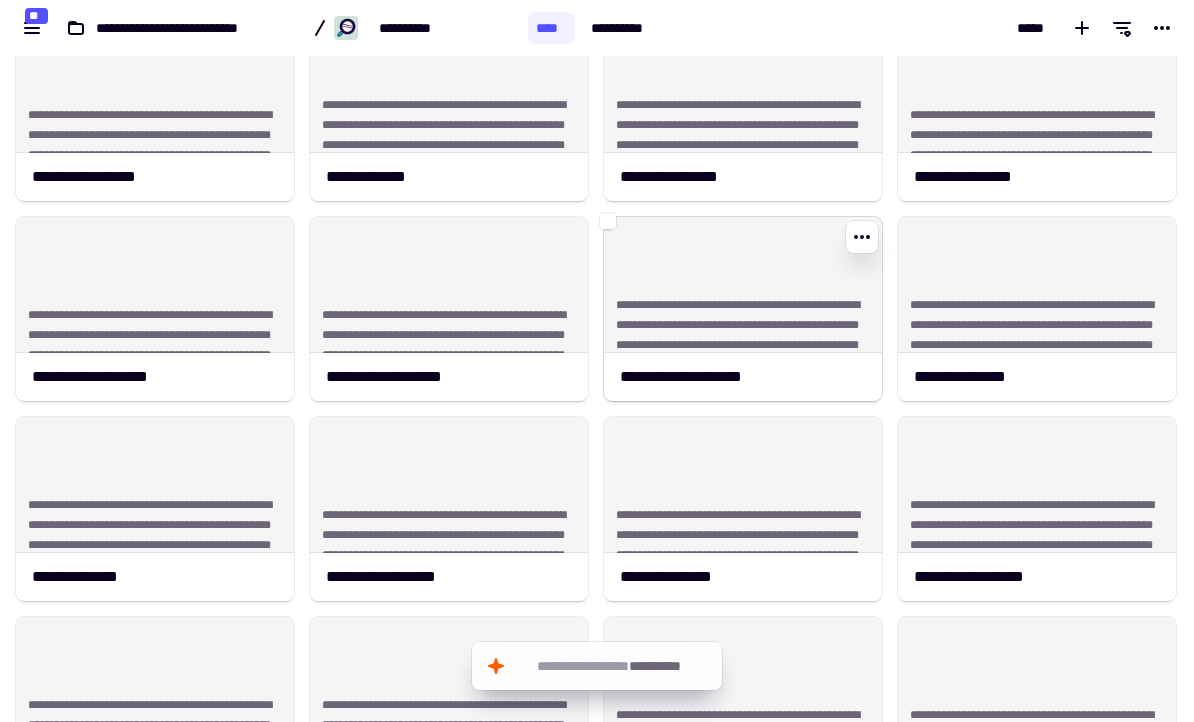 scroll, scrollTop: 650, scrollLeft: 0, axis: vertical 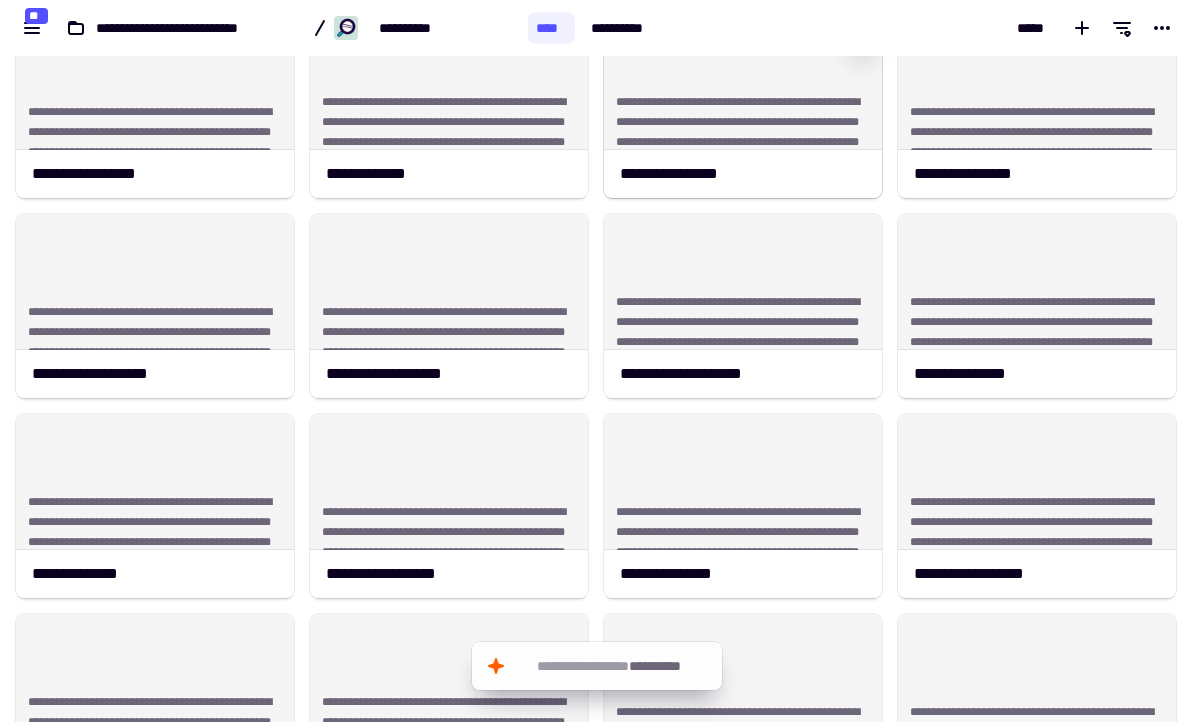 click on "**********" 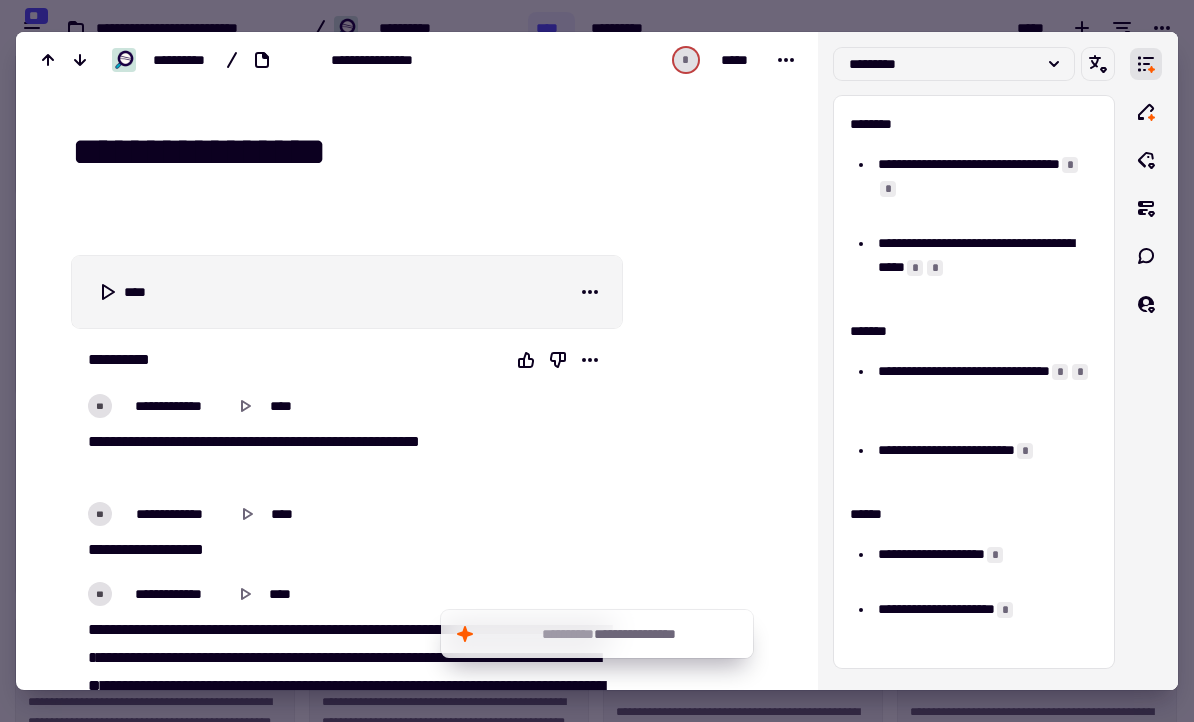 click on "**" at bounding box center (275, 441) 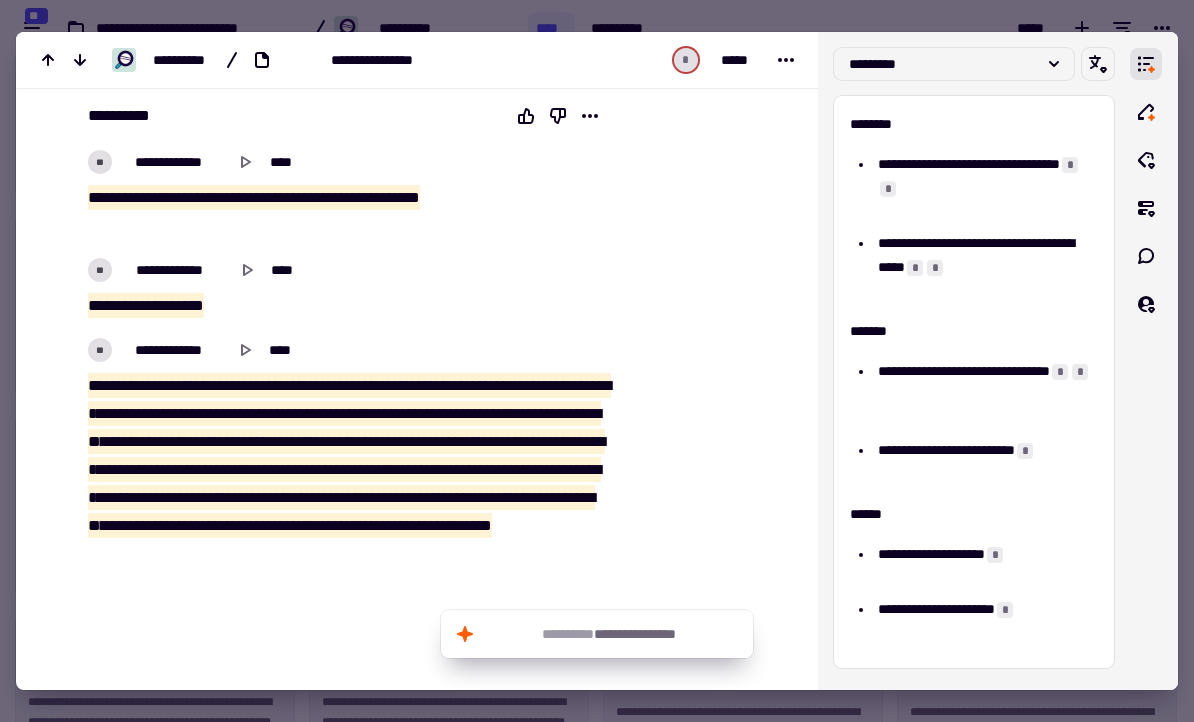 scroll, scrollTop: 361, scrollLeft: 0, axis: vertical 